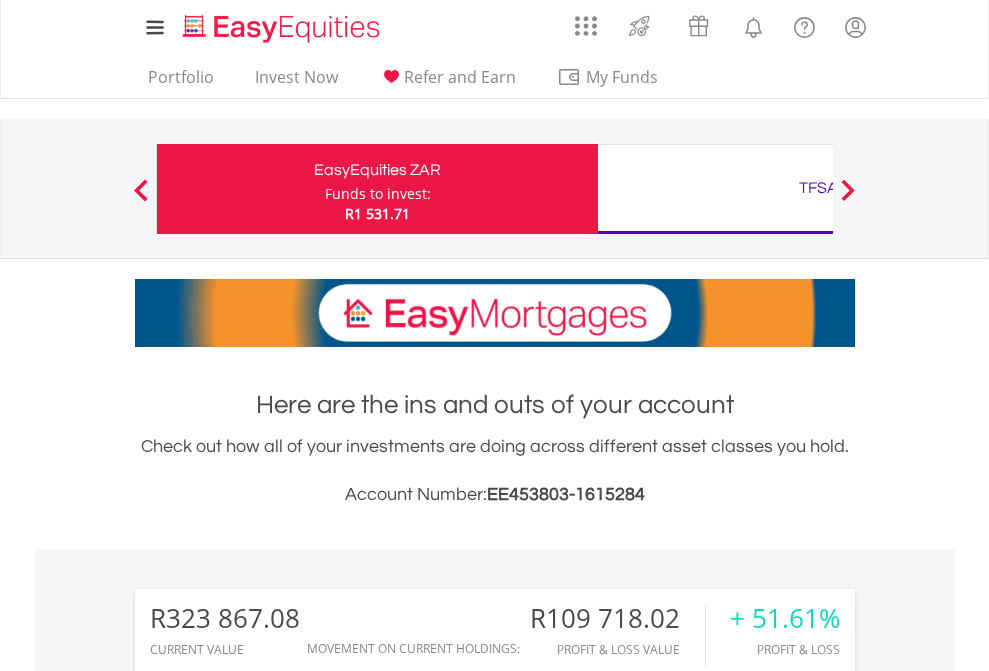 scroll, scrollTop: 0, scrollLeft: 0, axis: both 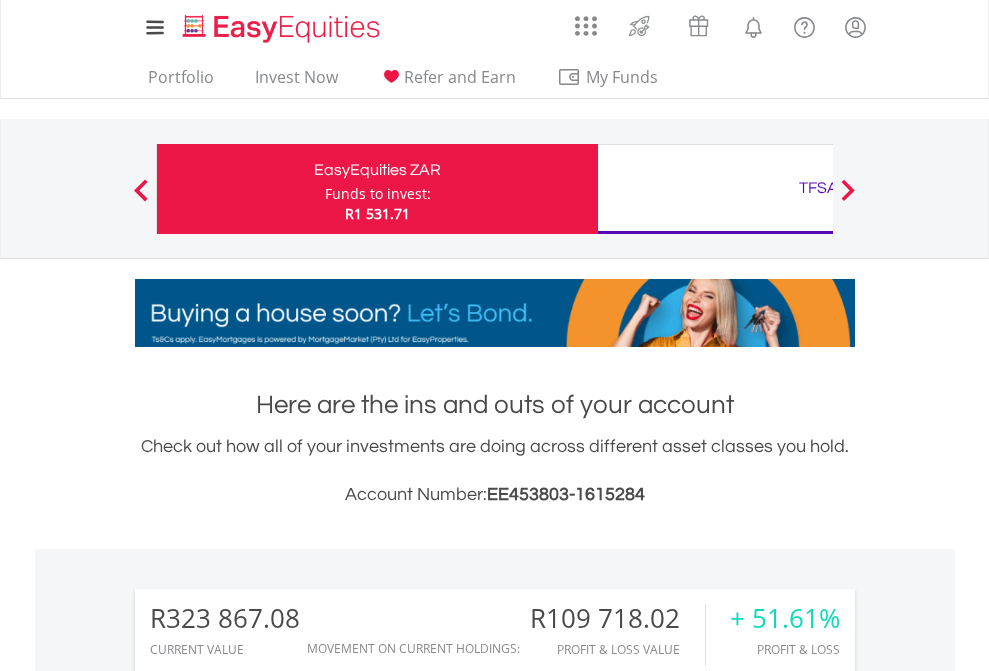 click on "Funds to invest:" at bounding box center [378, 194] 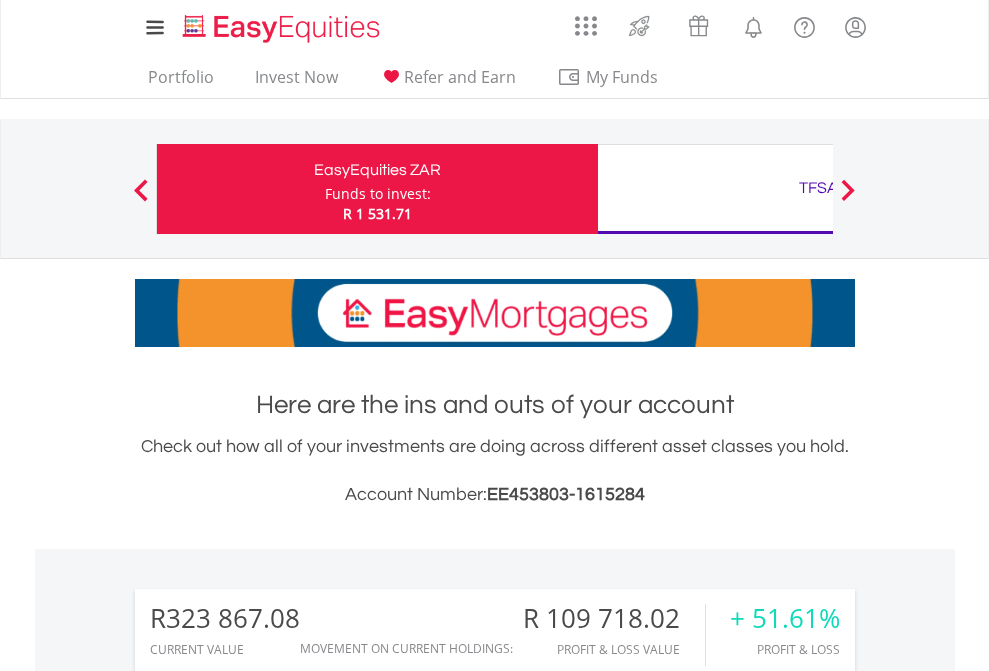 scroll, scrollTop: 2037, scrollLeft: 0, axis: vertical 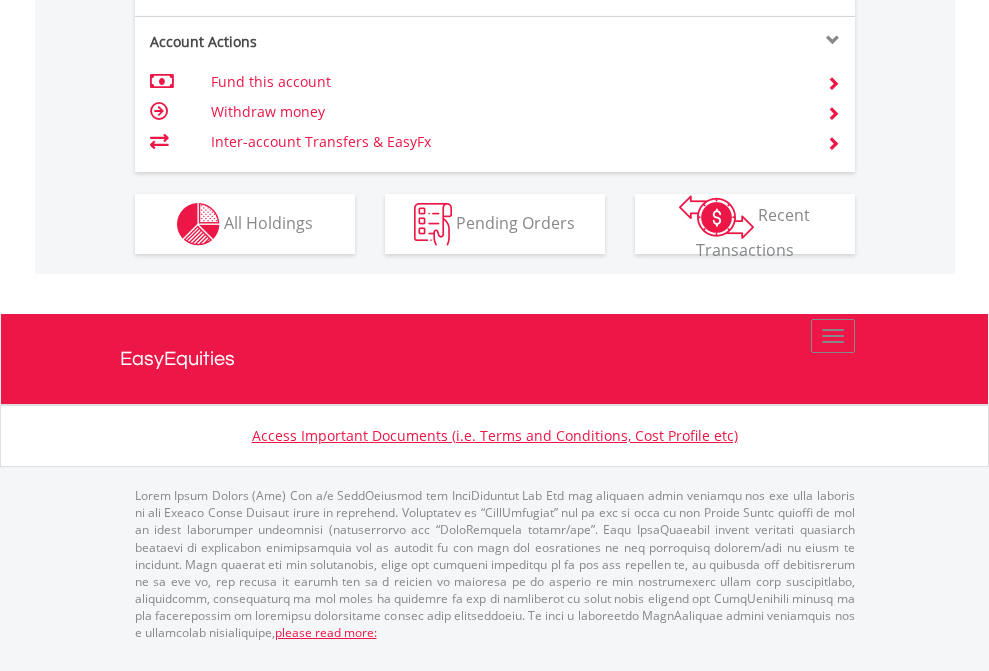 click on "Investment types" at bounding box center [706, -337] 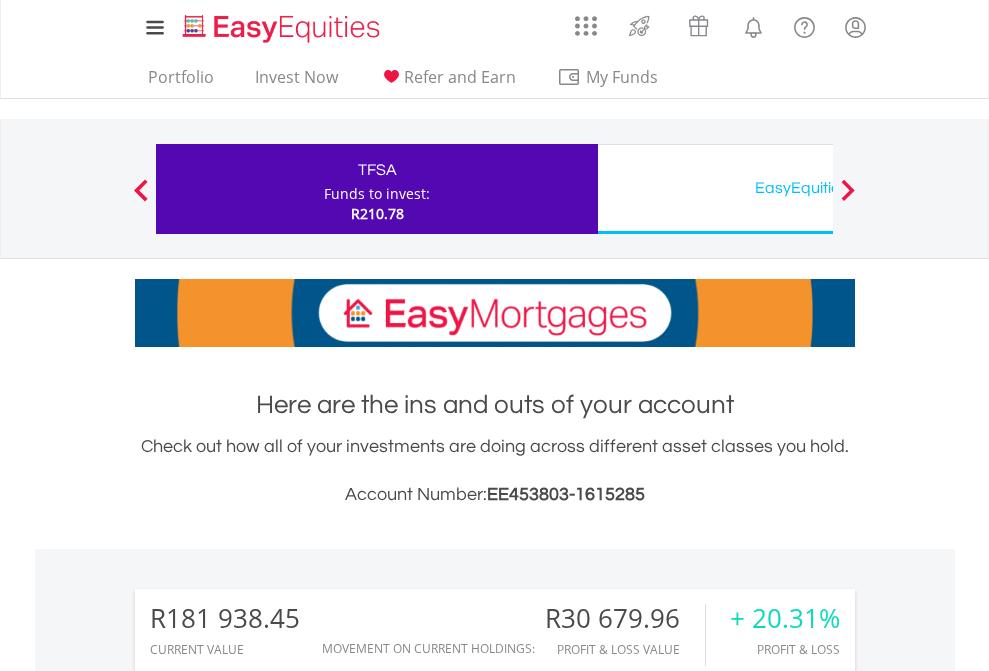 scroll, scrollTop: 1957, scrollLeft: 0, axis: vertical 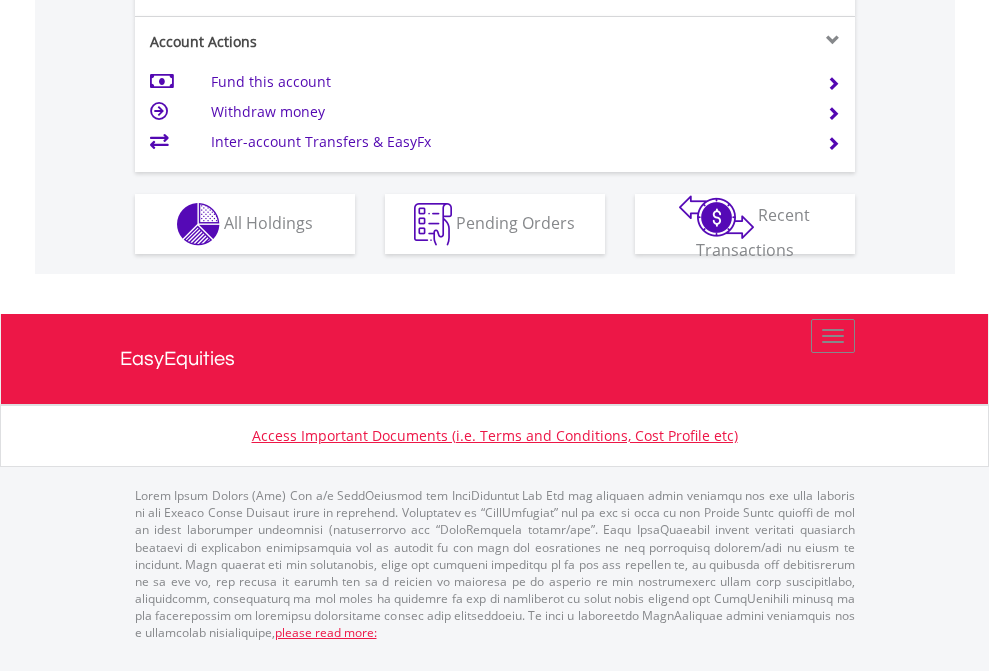 click on "Investment types" at bounding box center (706, -337) 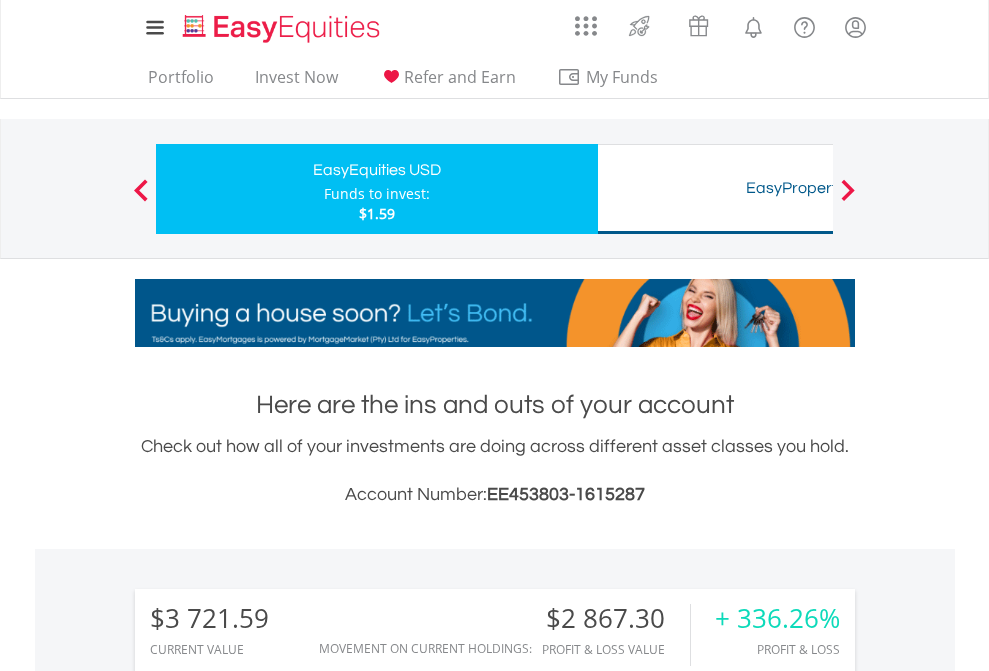 scroll, scrollTop: 1917, scrollLeft: 0, axis: vertical 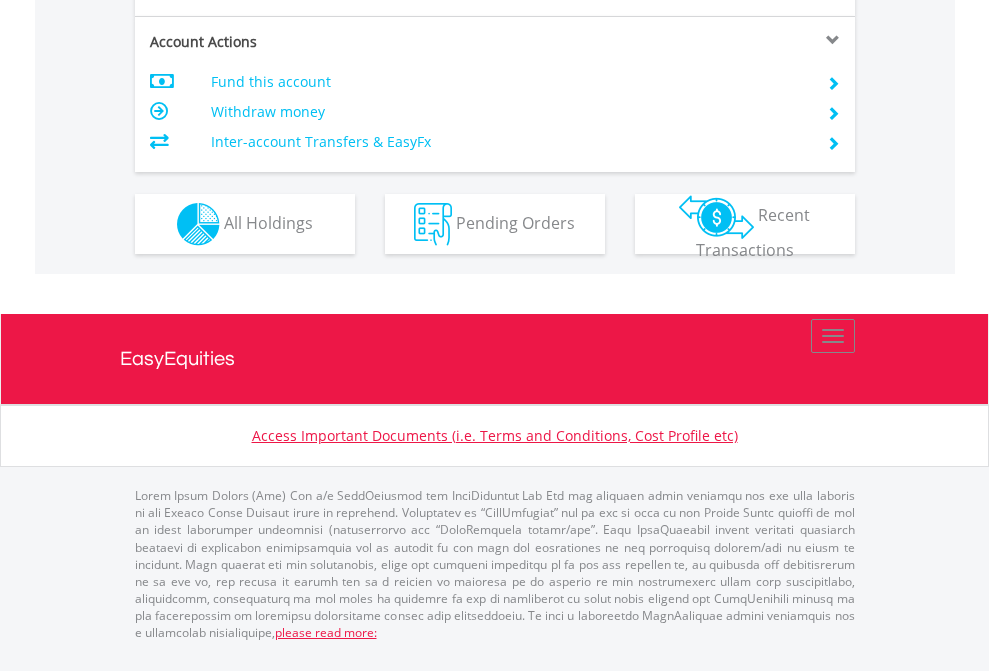 click on "Investment types" at bounding box center [706, -337] 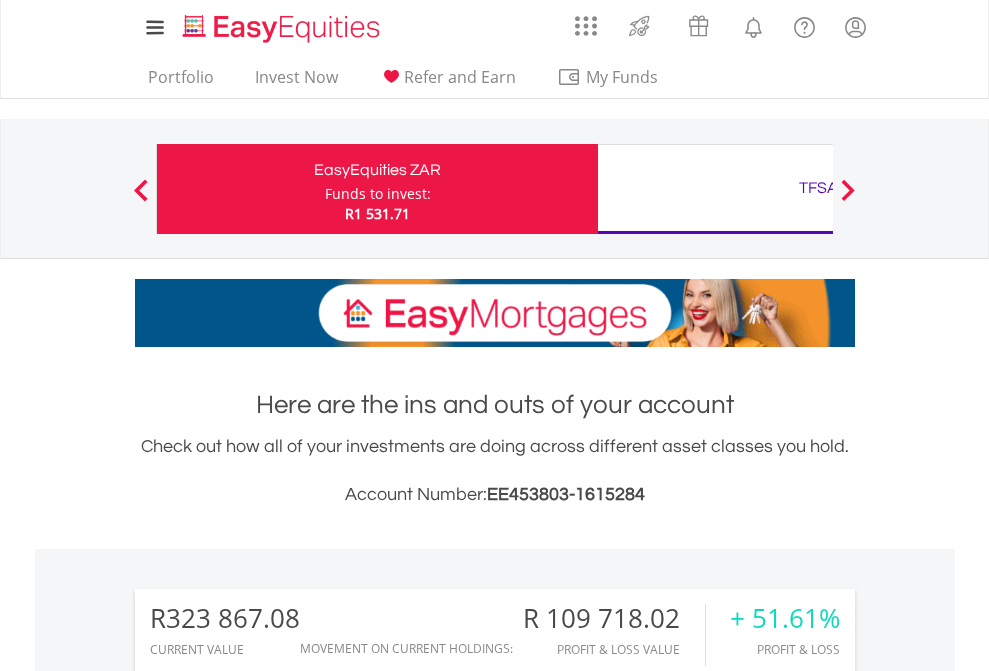 scroll, scrollTop: 2384, scrollLeft: 0, axis: vertical 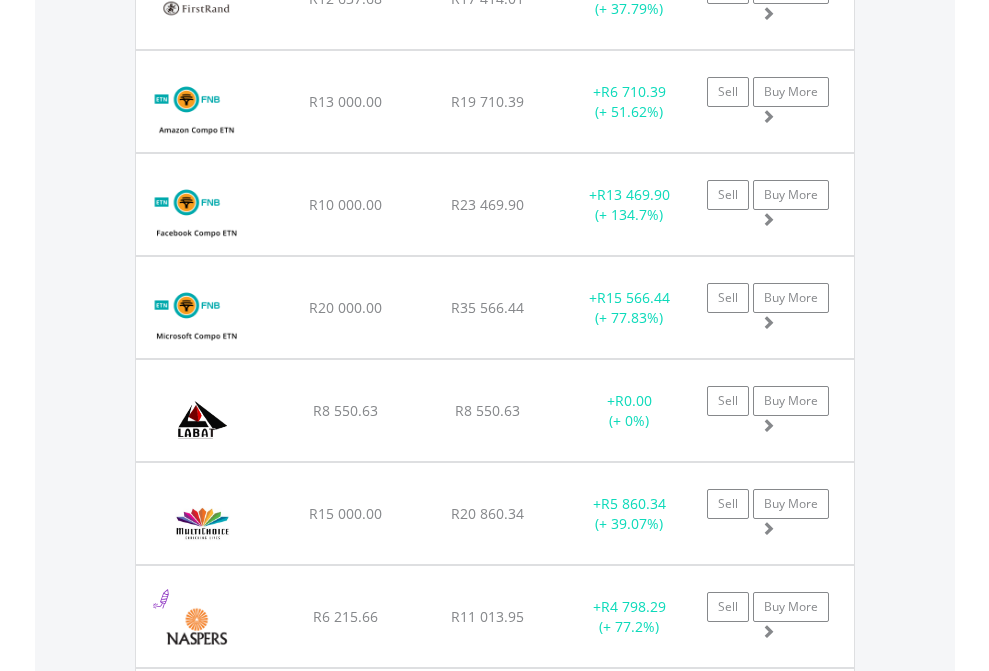click on "TFSA" at bounding box center (818, -2196) 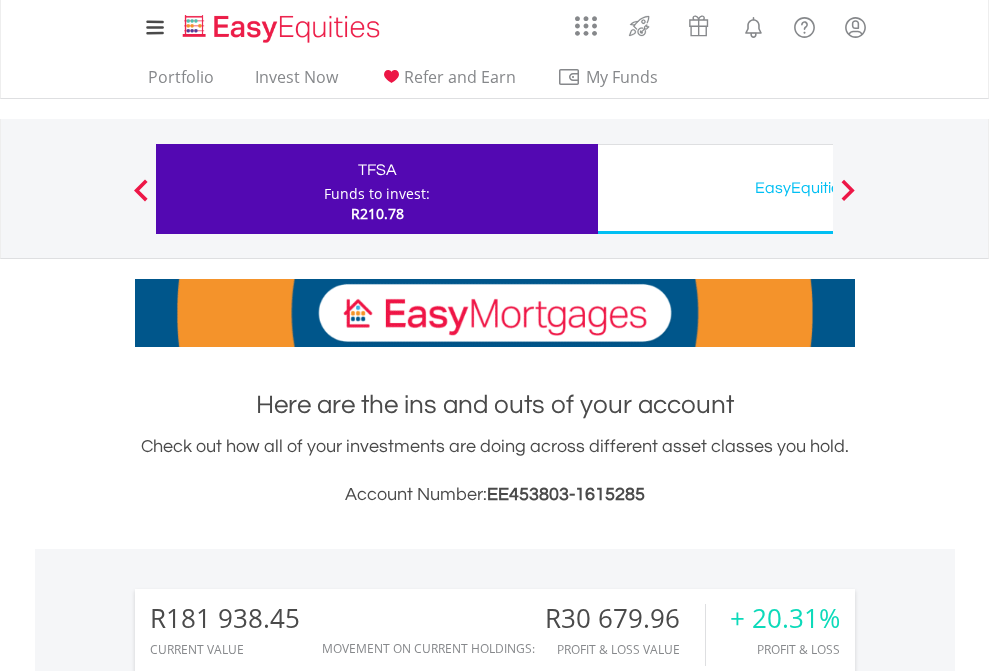 scroll, scrollTop: 144, scrollLeft: 0, axis: vertical 